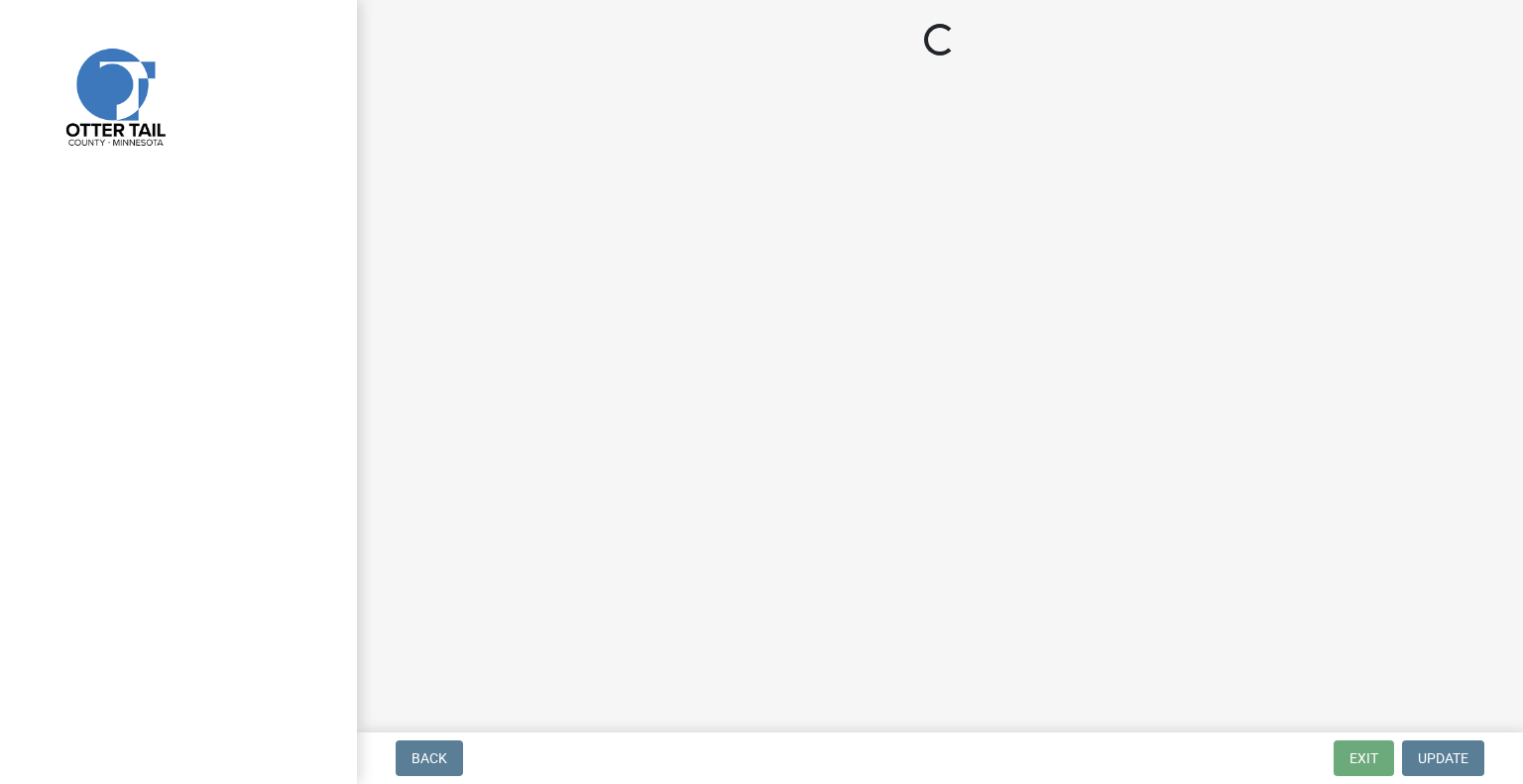scroll, scrollTop: 0, scrollLeft: 0, axis: both 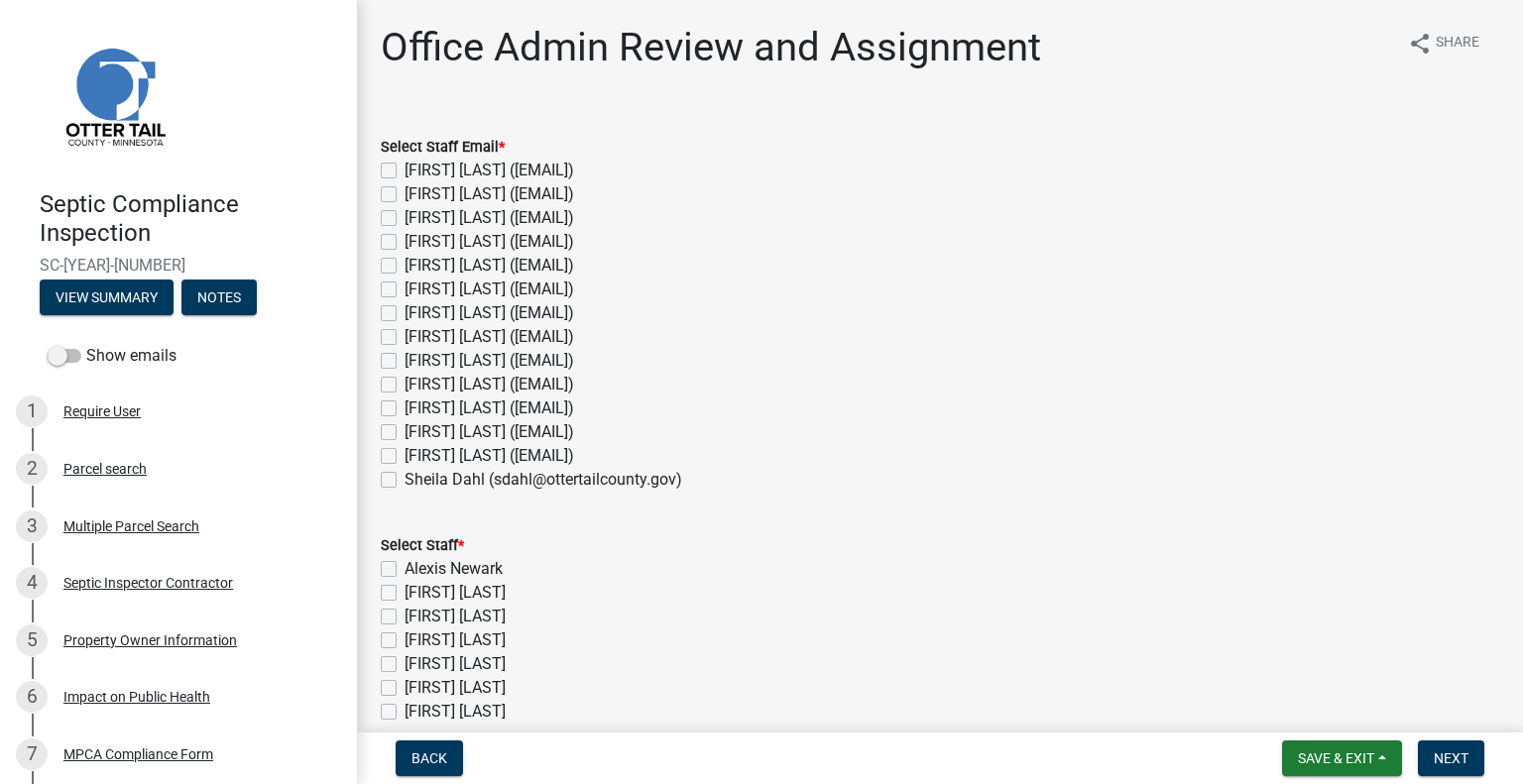 click on "[FIRST] [LAST] ([EMAIL])" 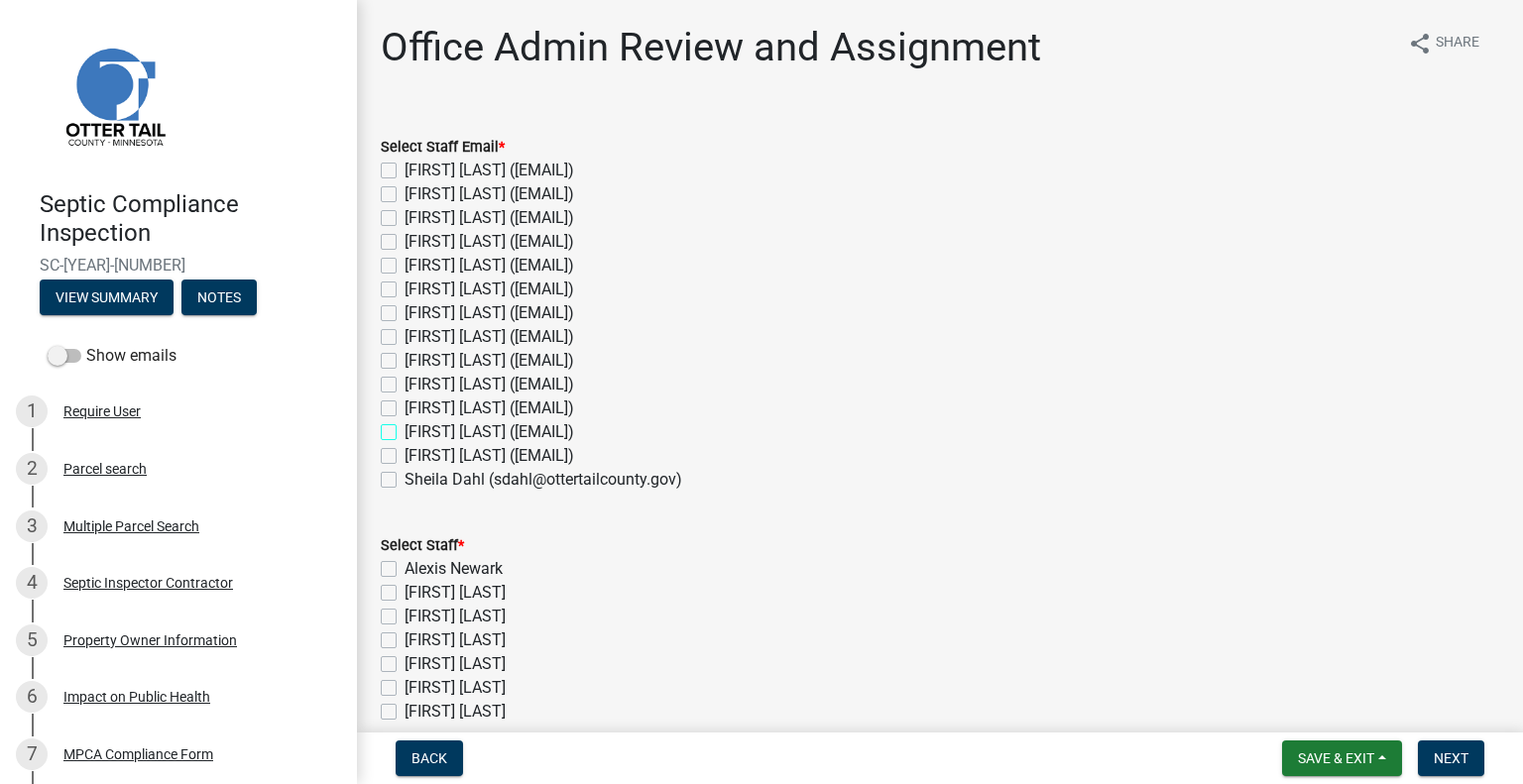 click on "[FIRST] [LAST] ([EMAIL])" at bounding box center (410, 426) 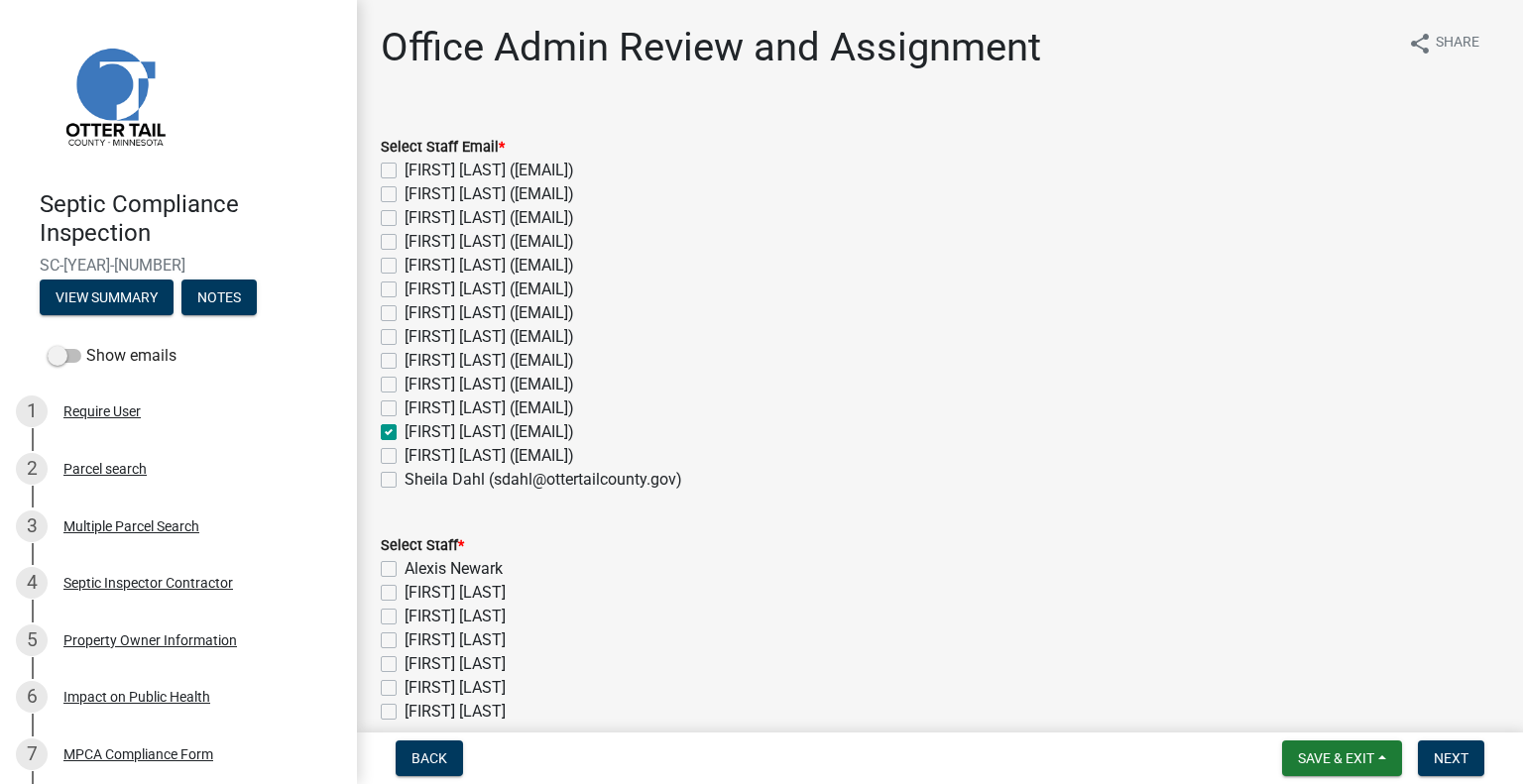 checkbox on "false" 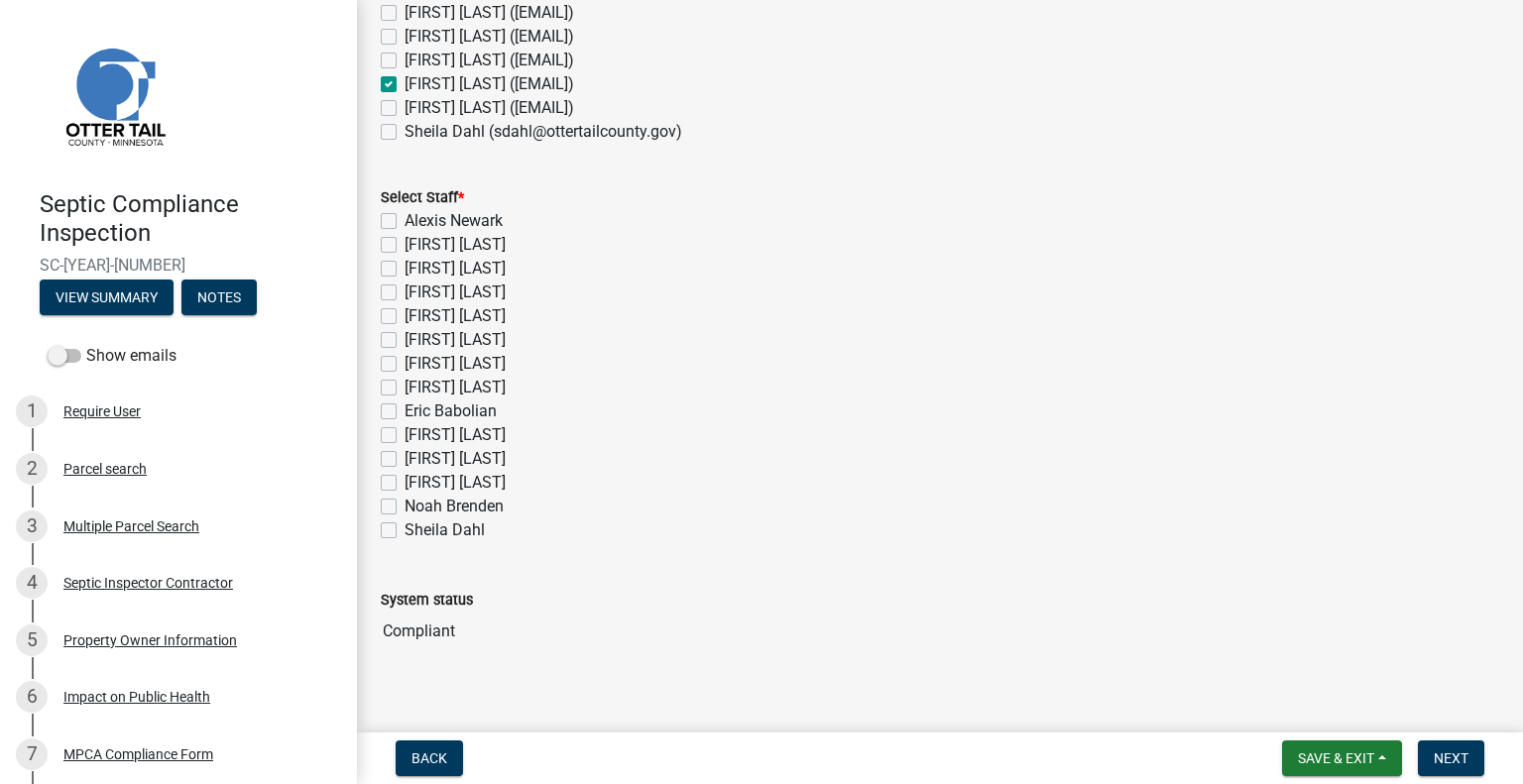 scroll, scrollTop: 268, scrollLeft: 0, axis: vertical 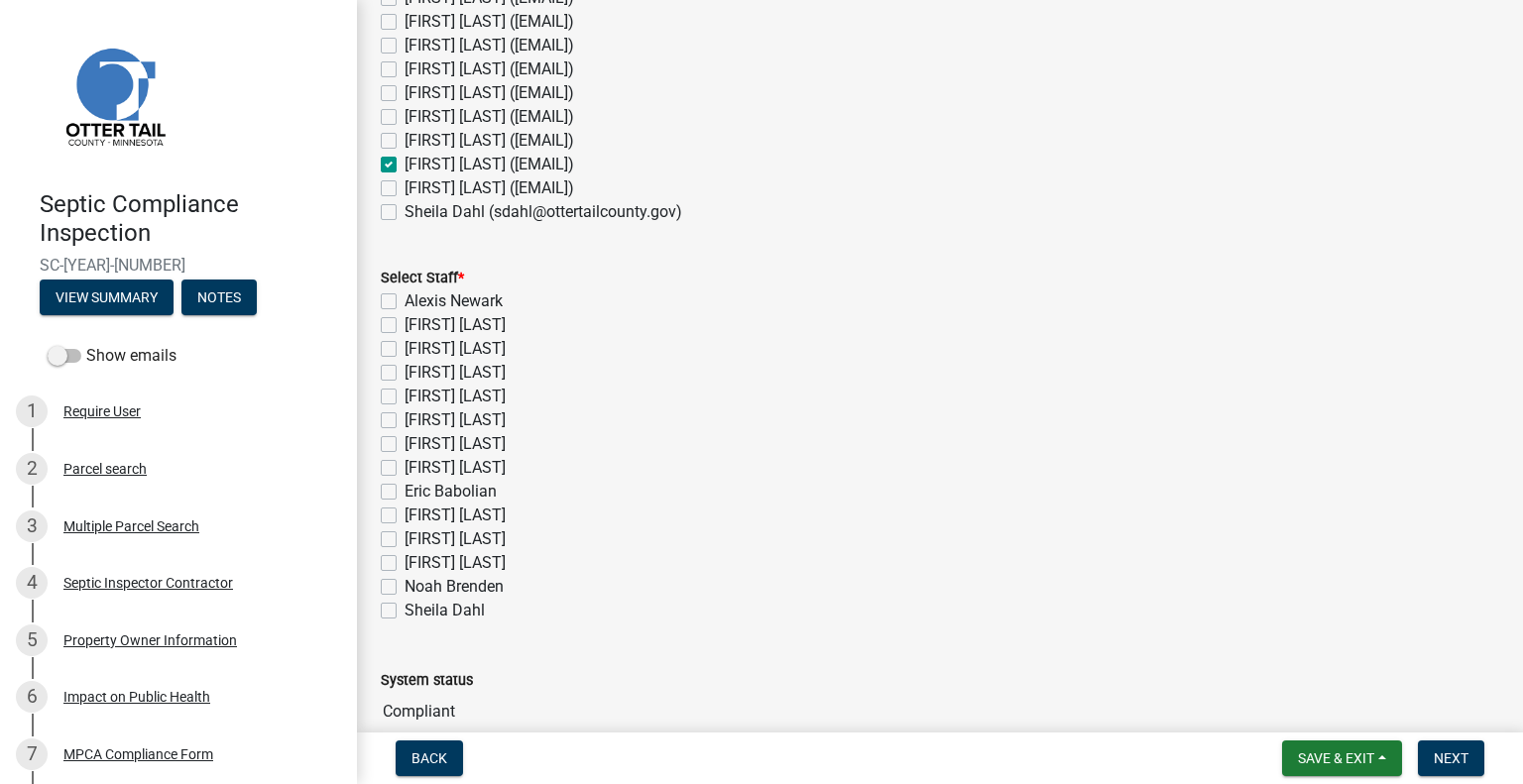 click on "Michelle Jevne" 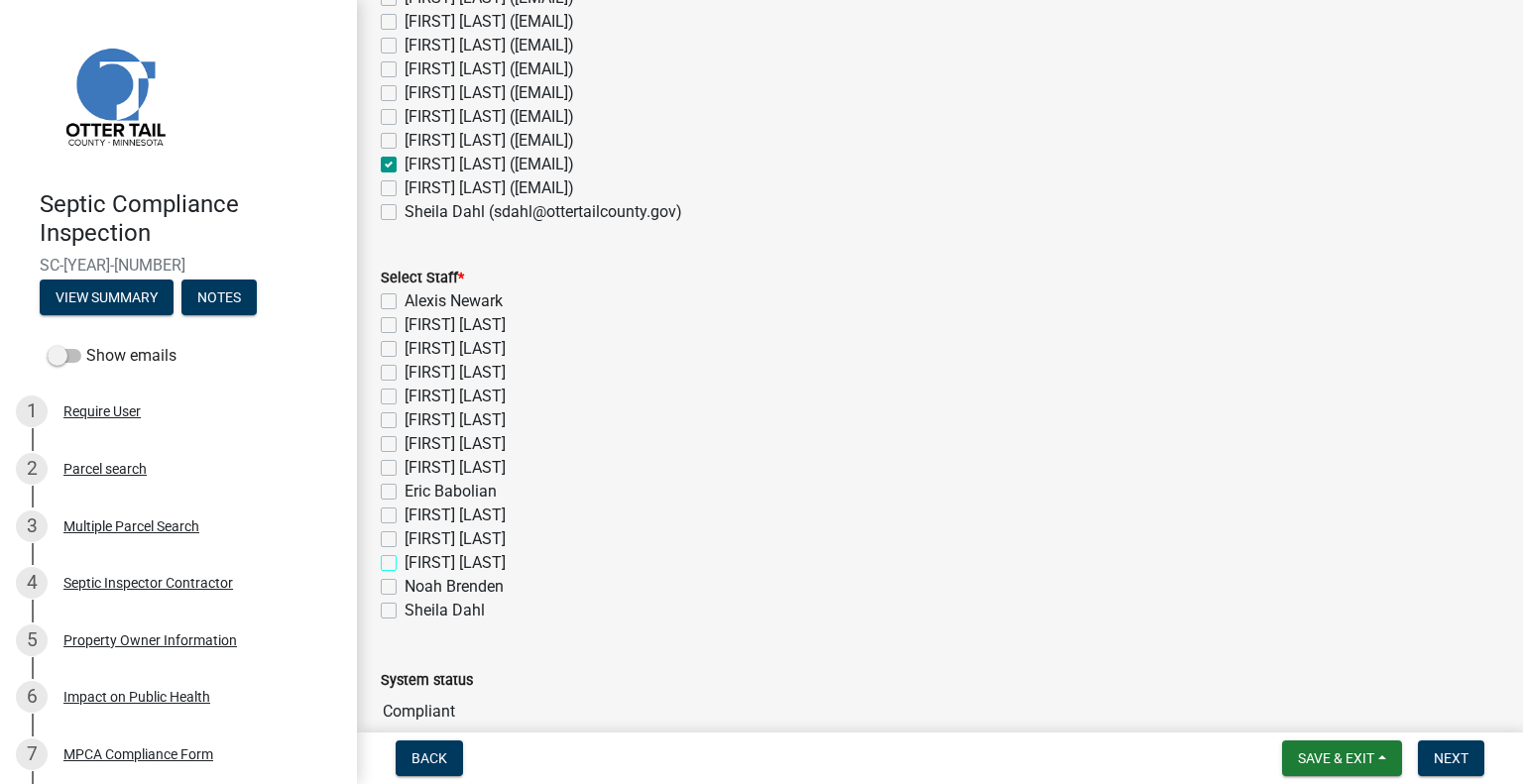 click on "Michelle Jevne" at bounding box center (410, 557) 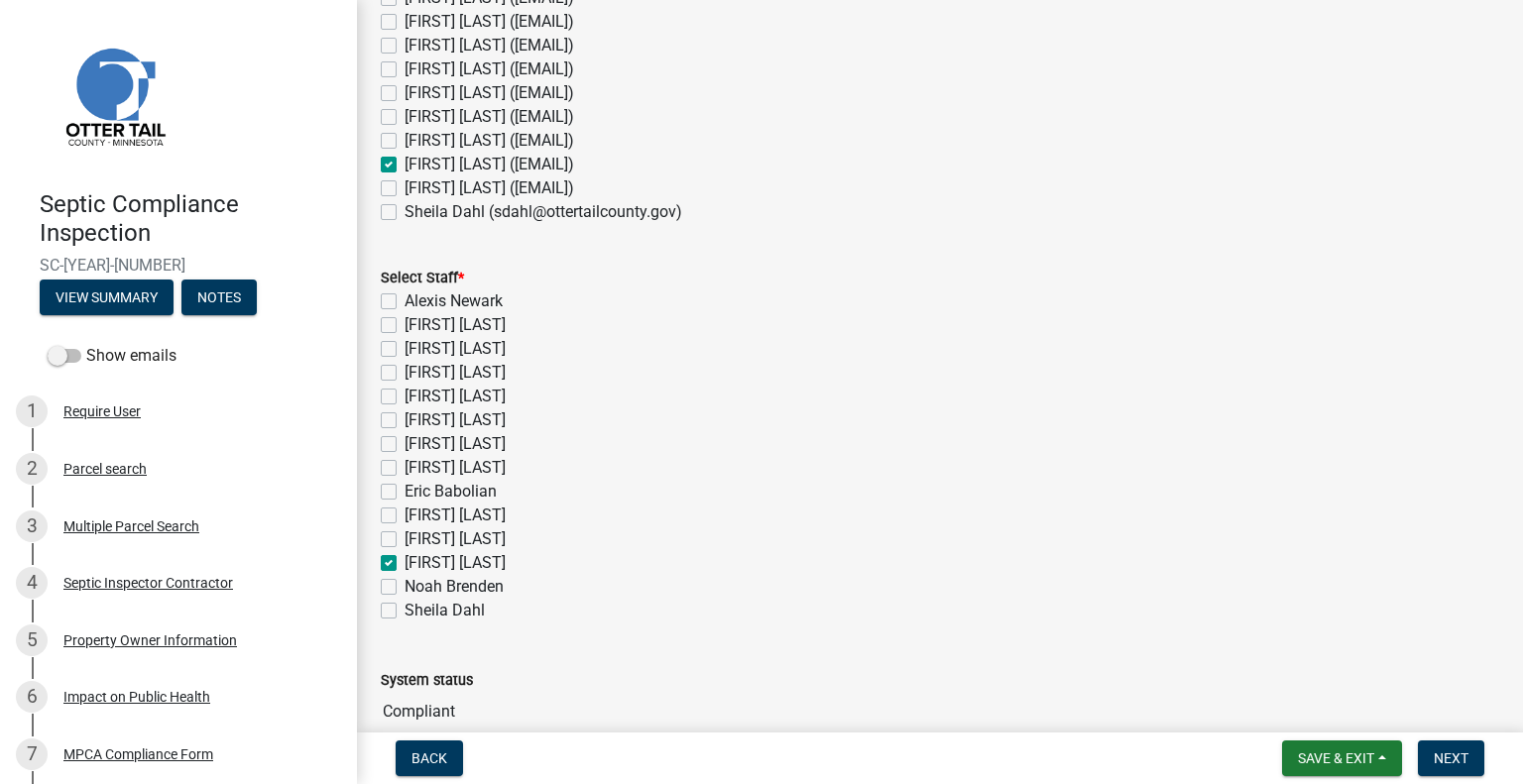 checkbox on "false" 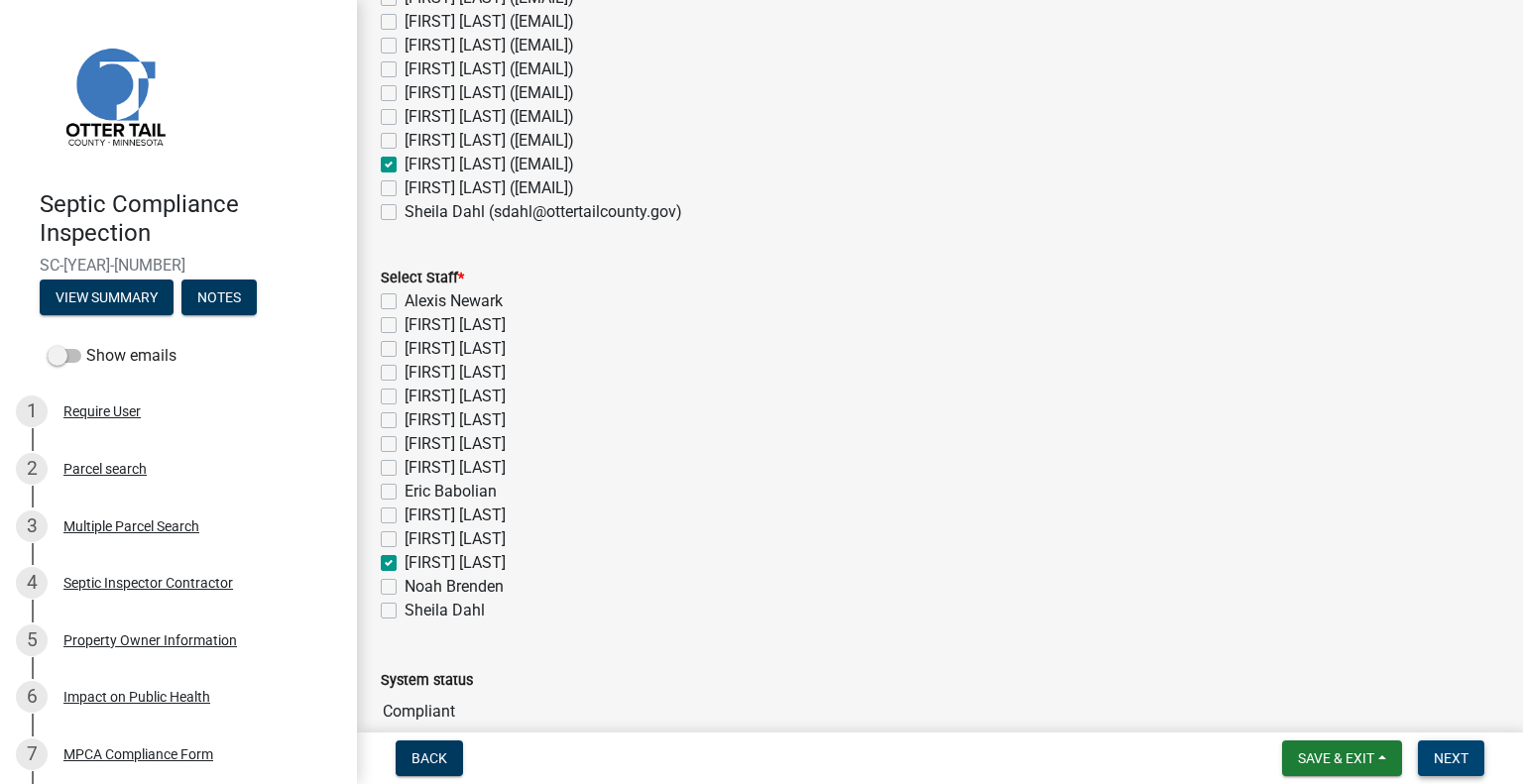 click on "Next" at bounding box center [1451, 758] 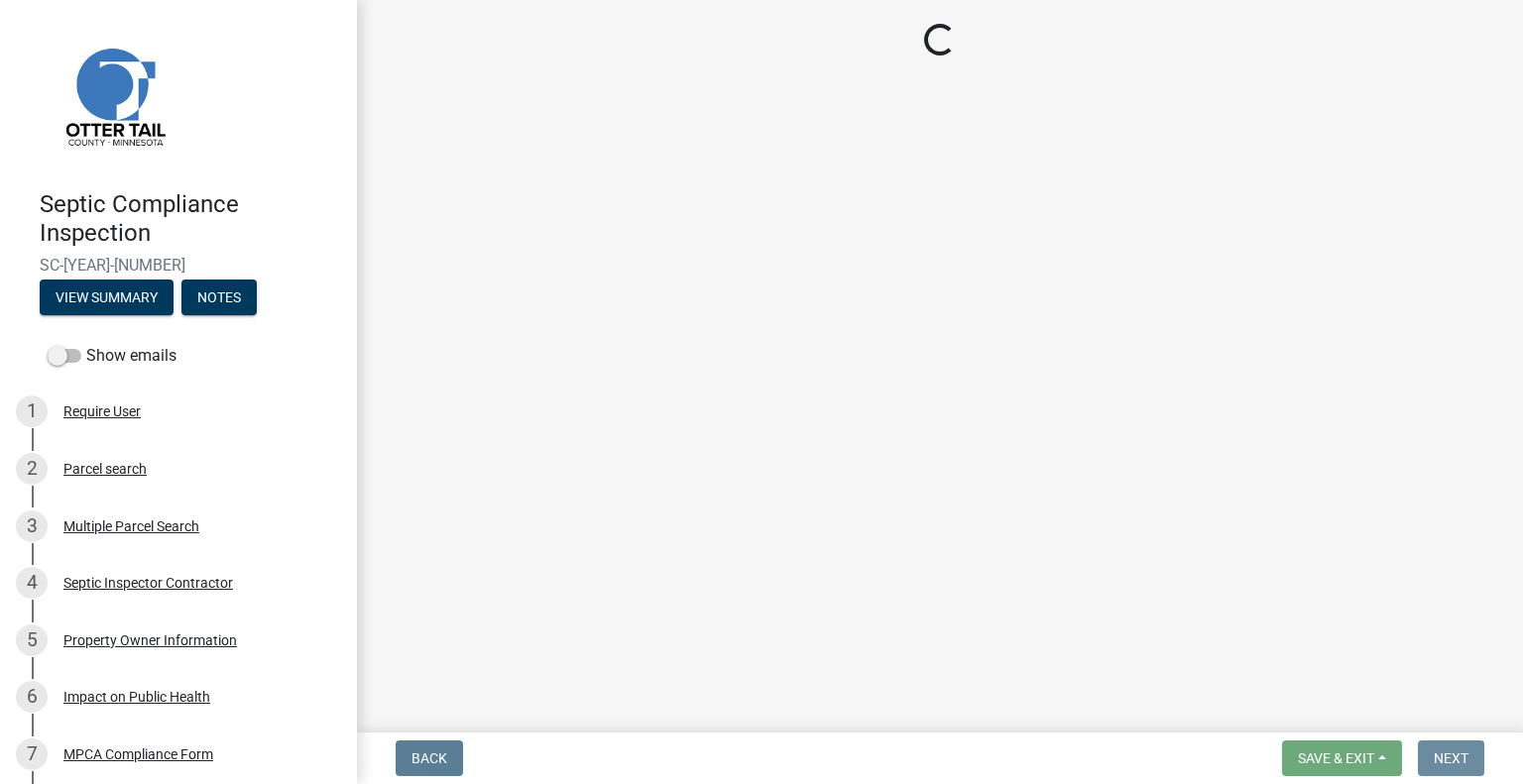 scroll, scrollTop: 0, scrollLeft: 0, axis: both 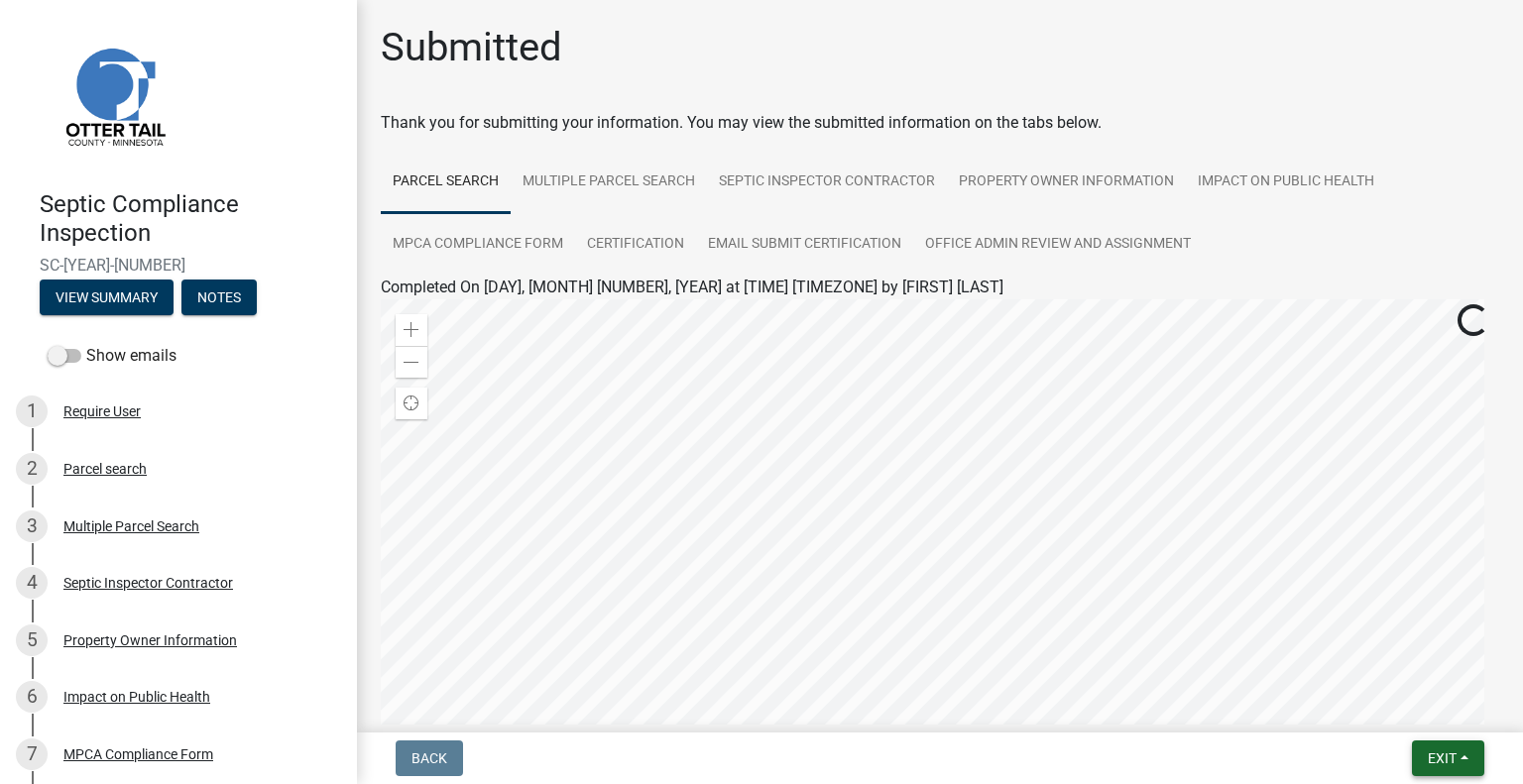 click on "Exit" at bounding box center (1442, 758) 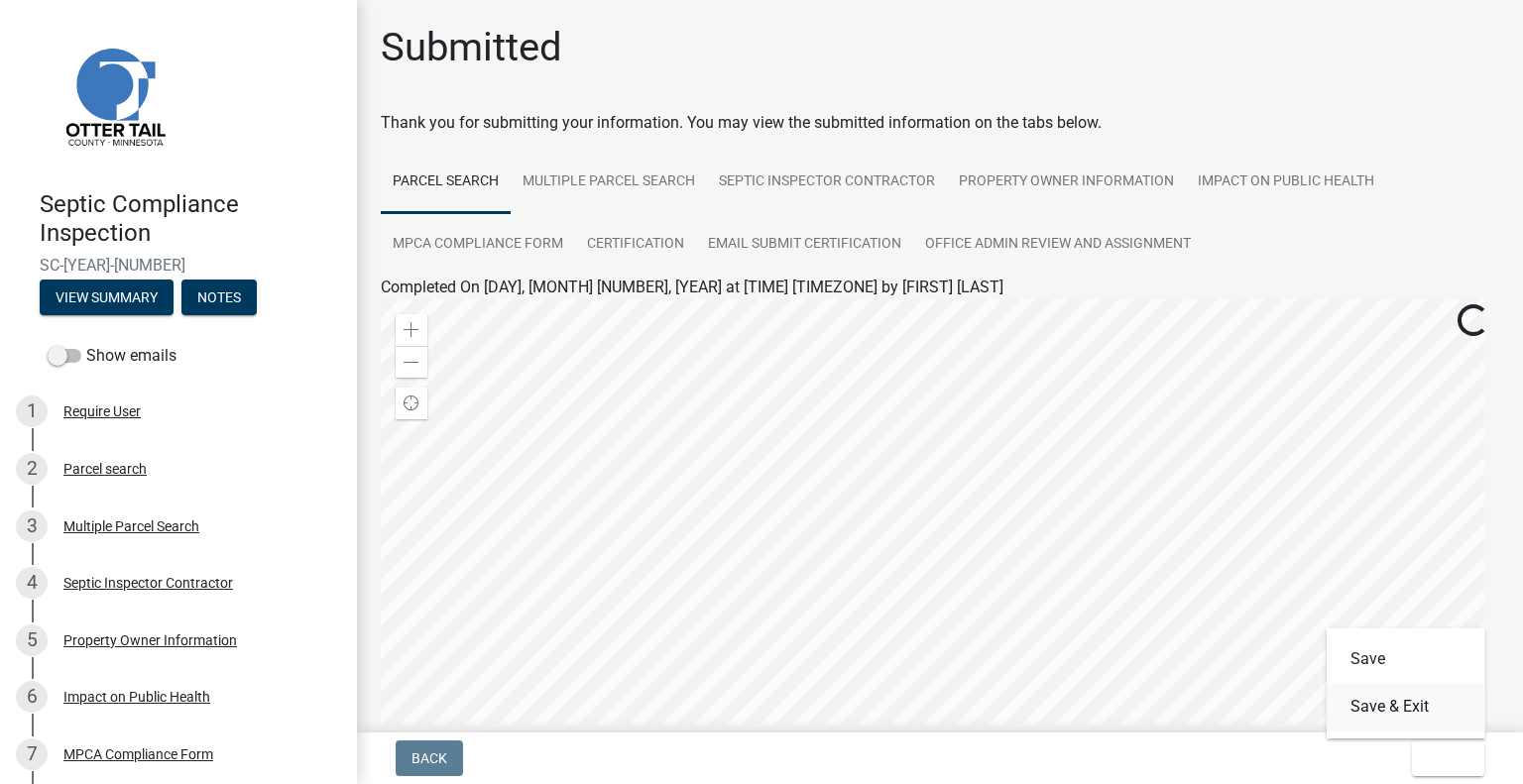 click on "Save & Exit" at bounding box center [1406, 707] 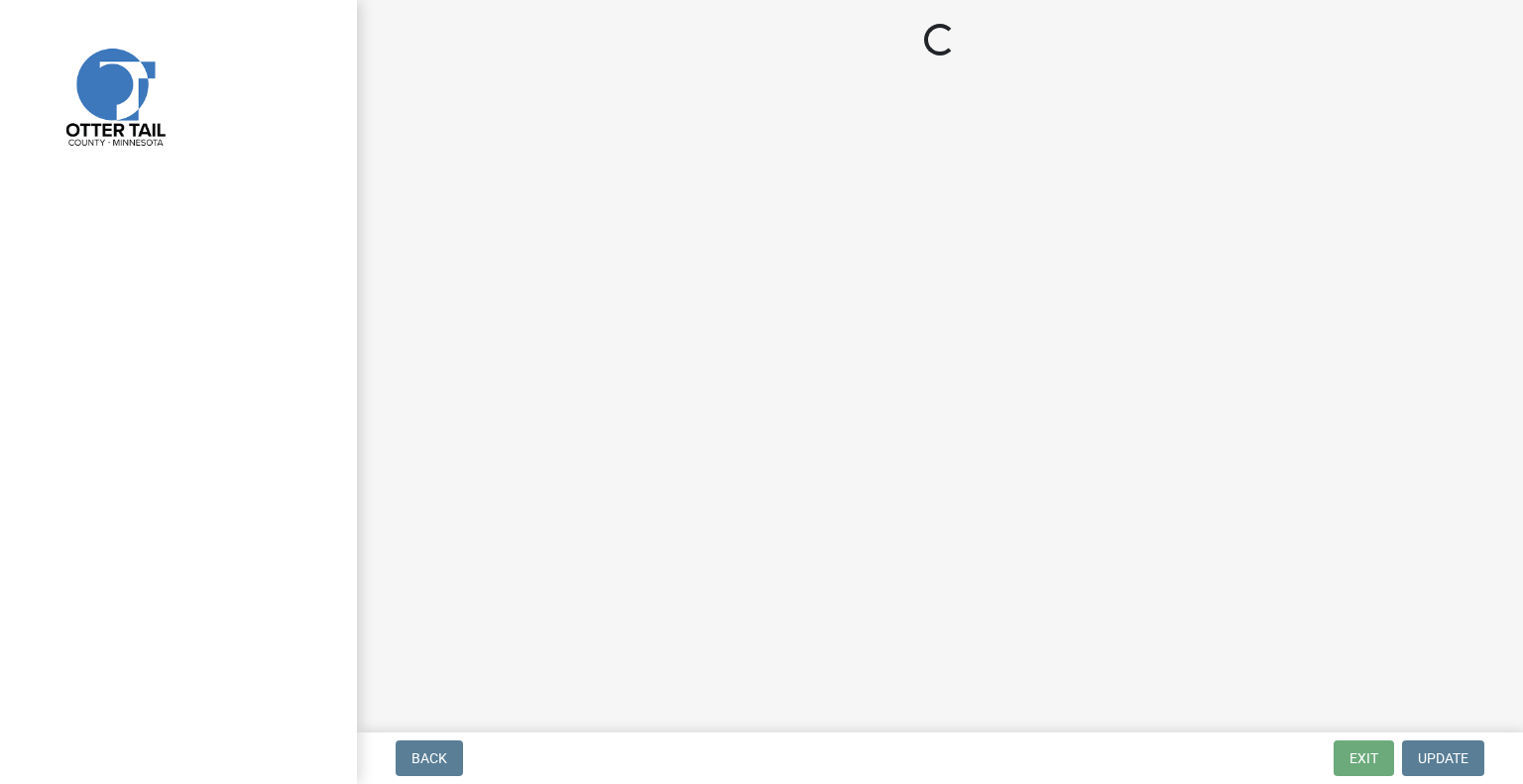 scroll, scrollTop: 0, scrollLeft: 0, axis: both 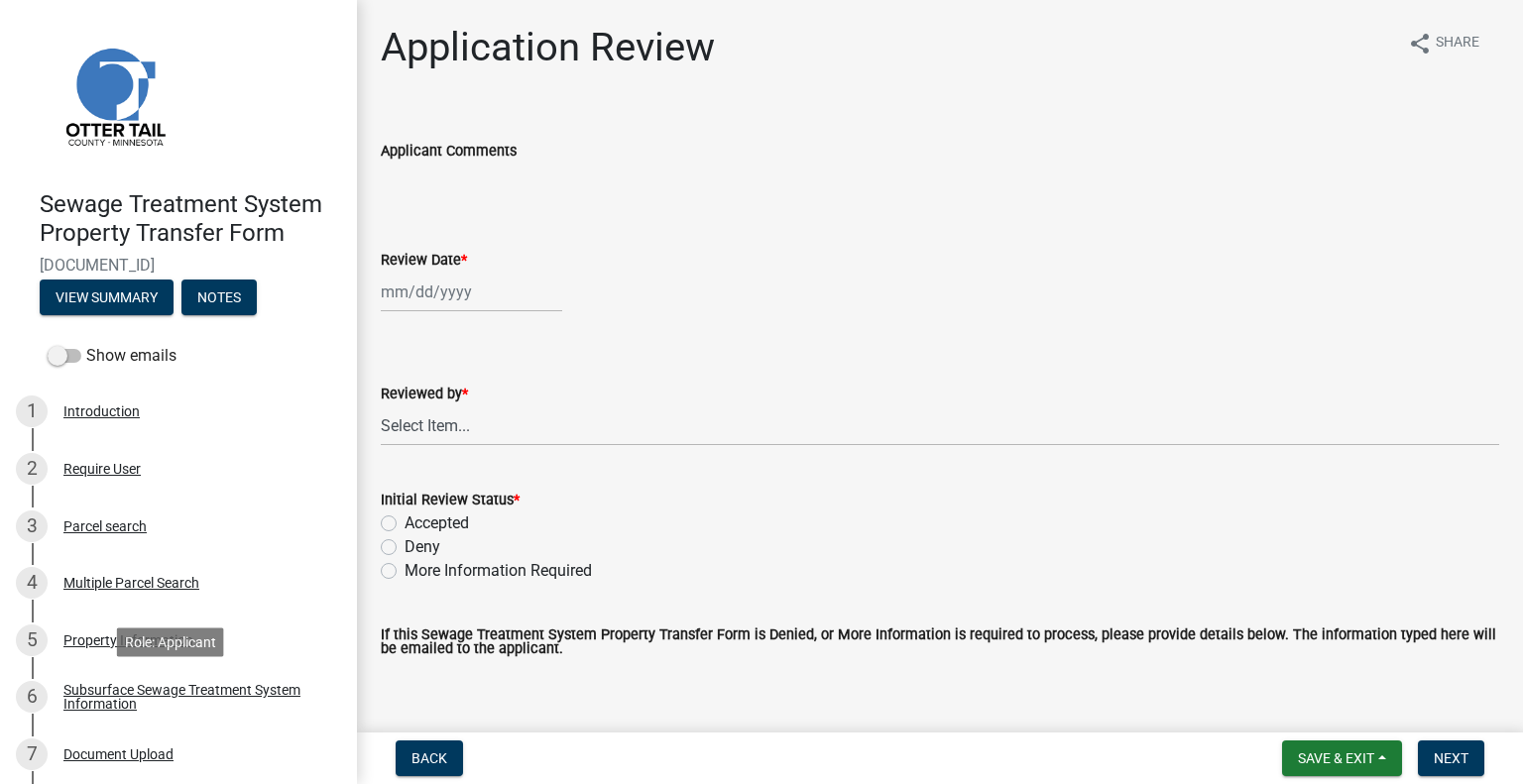 drag, startPoint x: 200, startPoint y: 695, endPoint x: 388, endPoint y: 498, distance: 272.31048 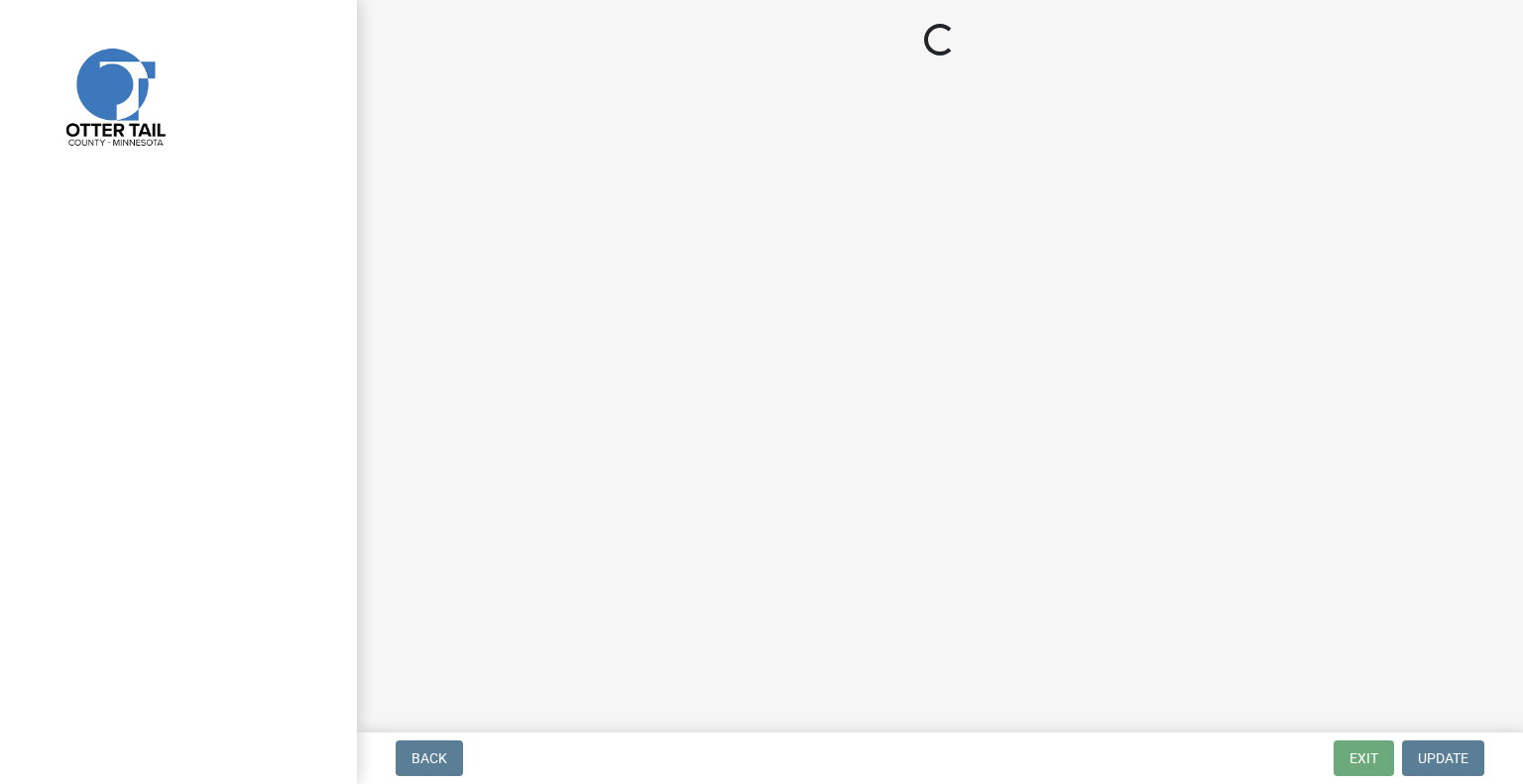 scroll, scrollTop: 0, scrollLeft: 0, axis: both 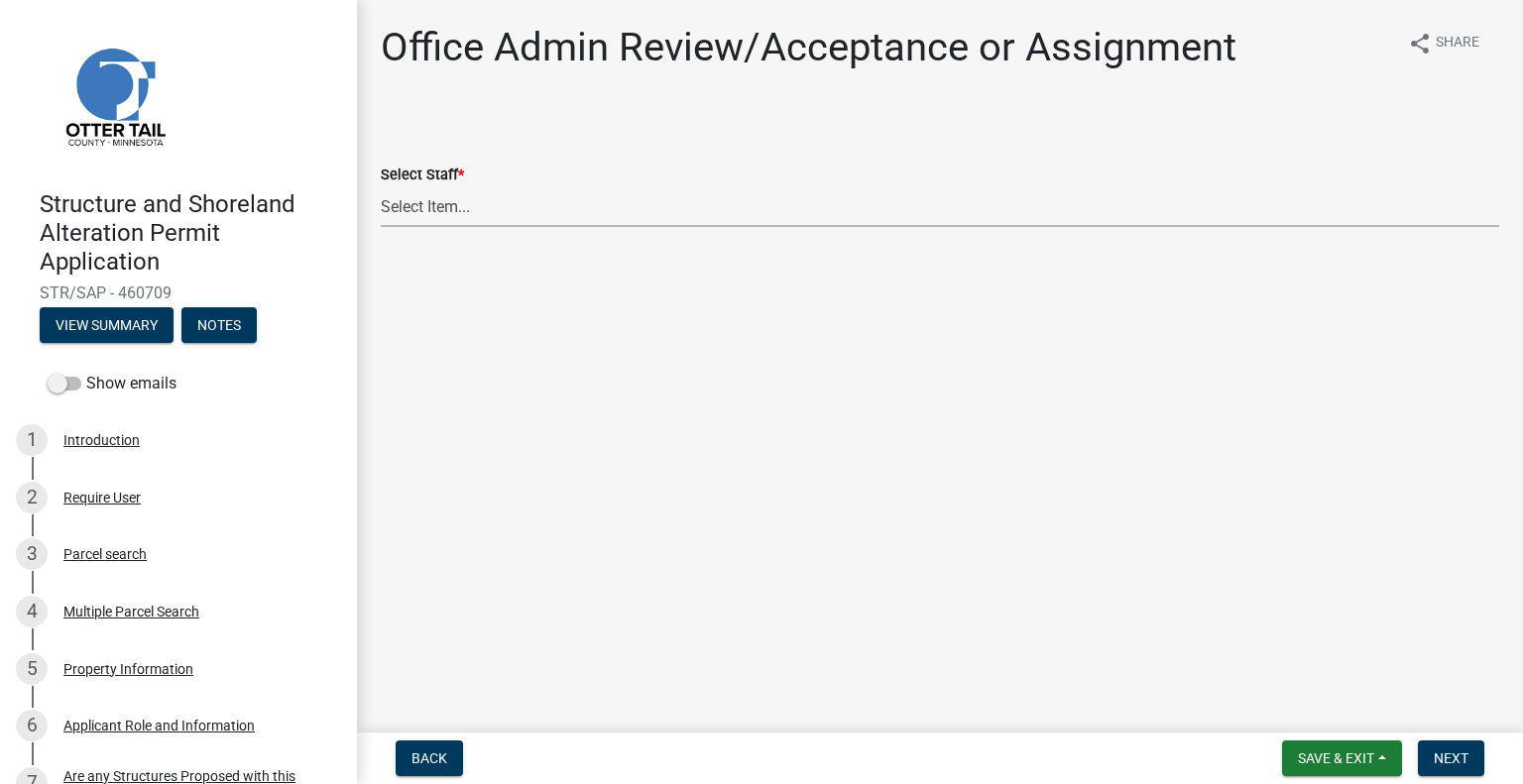 click on "Select Item...   [FIRST] [LAST] ([EMAIL])   [FIRST] [LAST] ([EMAIL])   [FIRST] [LAST] ([EMAIL])   [FIRST] [LAST] ([EMAIL])   [FIRST] [LAST] ([EMAIL])   [FIRST] [LAST] ([EMAIL])   [FIRST] [LAST] ([EMAIL])   [FIRST] [LAST] ([EMAIL])   [FIRST] [LAST] ([EMAIL])   [FIRST] [LAST] ([EMAIL])   [FIRST] [LAST] ([EMAIL])   [FIRST] [LAST] ([EMAIL])   [FIRST] [LAST] ([EMAIL])" at bounding box center [940, 206] 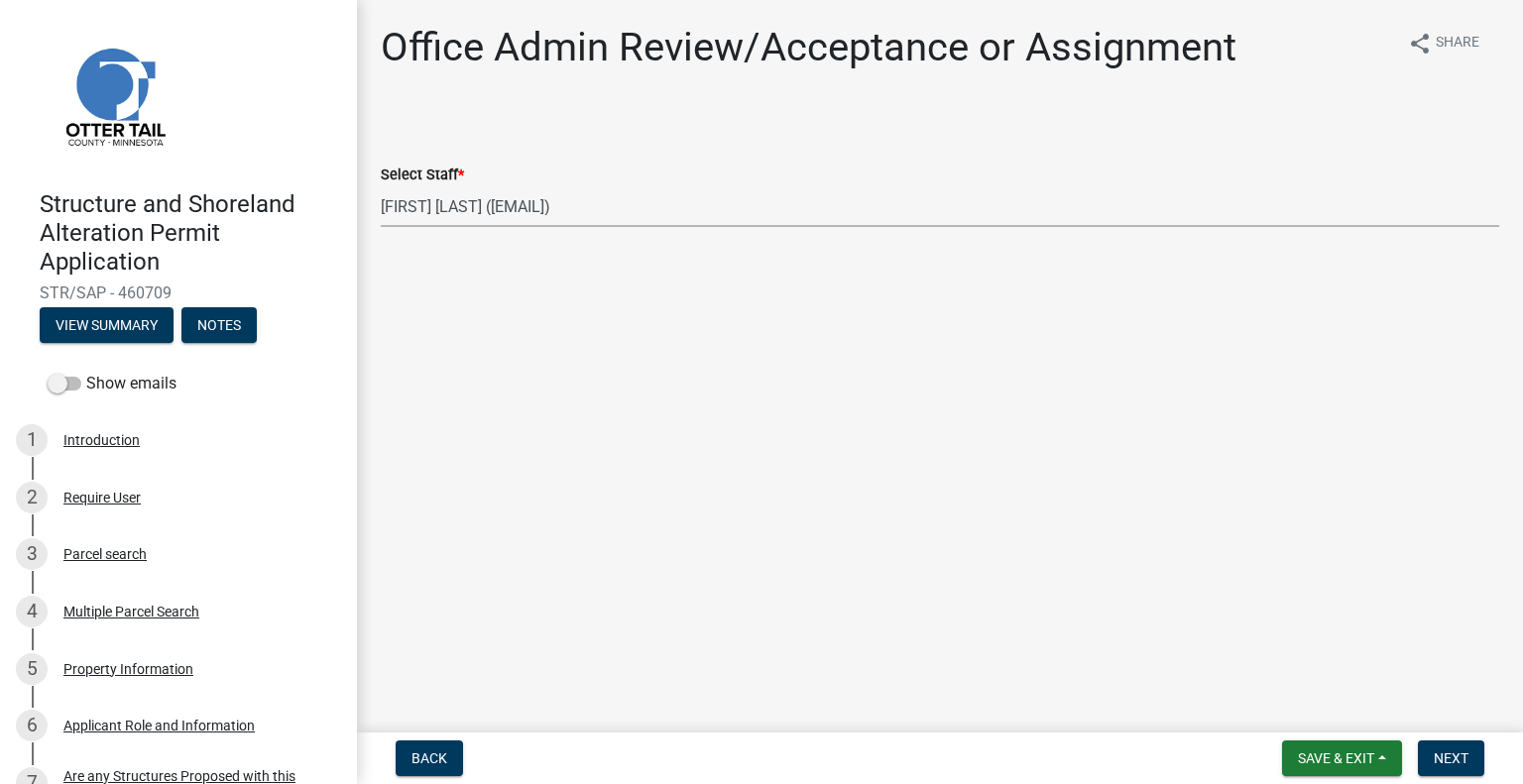 click on "Select Item...   [FIRST] [LAST] ([EMAIL])   [FIRST] [LAST] ([EMAIL])   [FIRST] [LAST] ([EMAIL])   [FIRST] [LAST] ([EMAIL])   [FIRST] [LAST] ([EMAIL])   [FIRST] [LAST] ([EMAIL])   [FIRST] [LAST] ([EMAIL])   [FIRST] [LAST] ([EMAIL])   [FIRST] [LAST] ([EMAIL])   [FIRST] [LAST] ([EMAIL])   [FIRST] [LAST] ([EMAIL])   [FIRST] [LAST] ([EMAIL])   [FIRST] [LAST] ([EMAIL])" at bounding box center (940, 206) 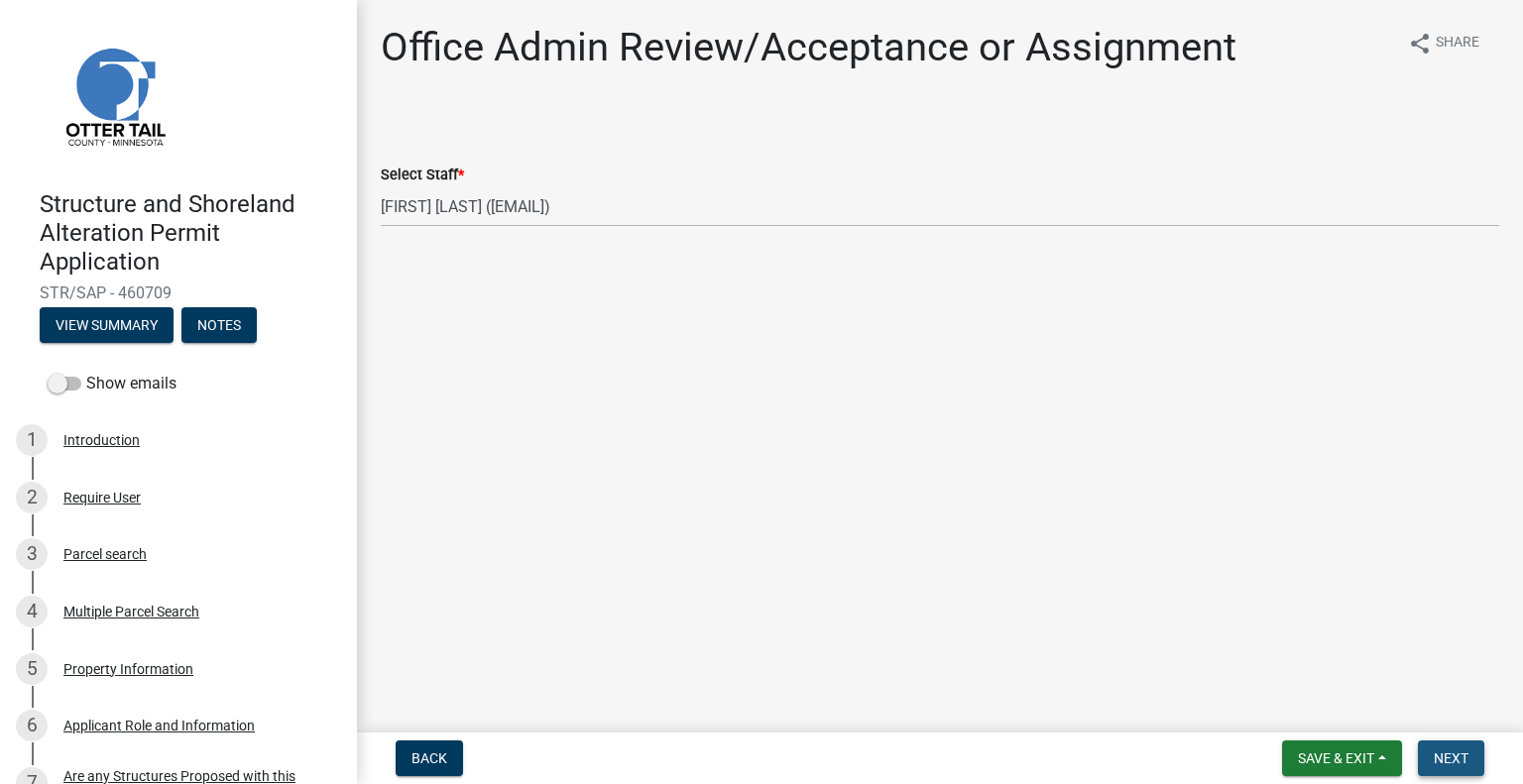click on "Next" at bounding box center [1451, 758] 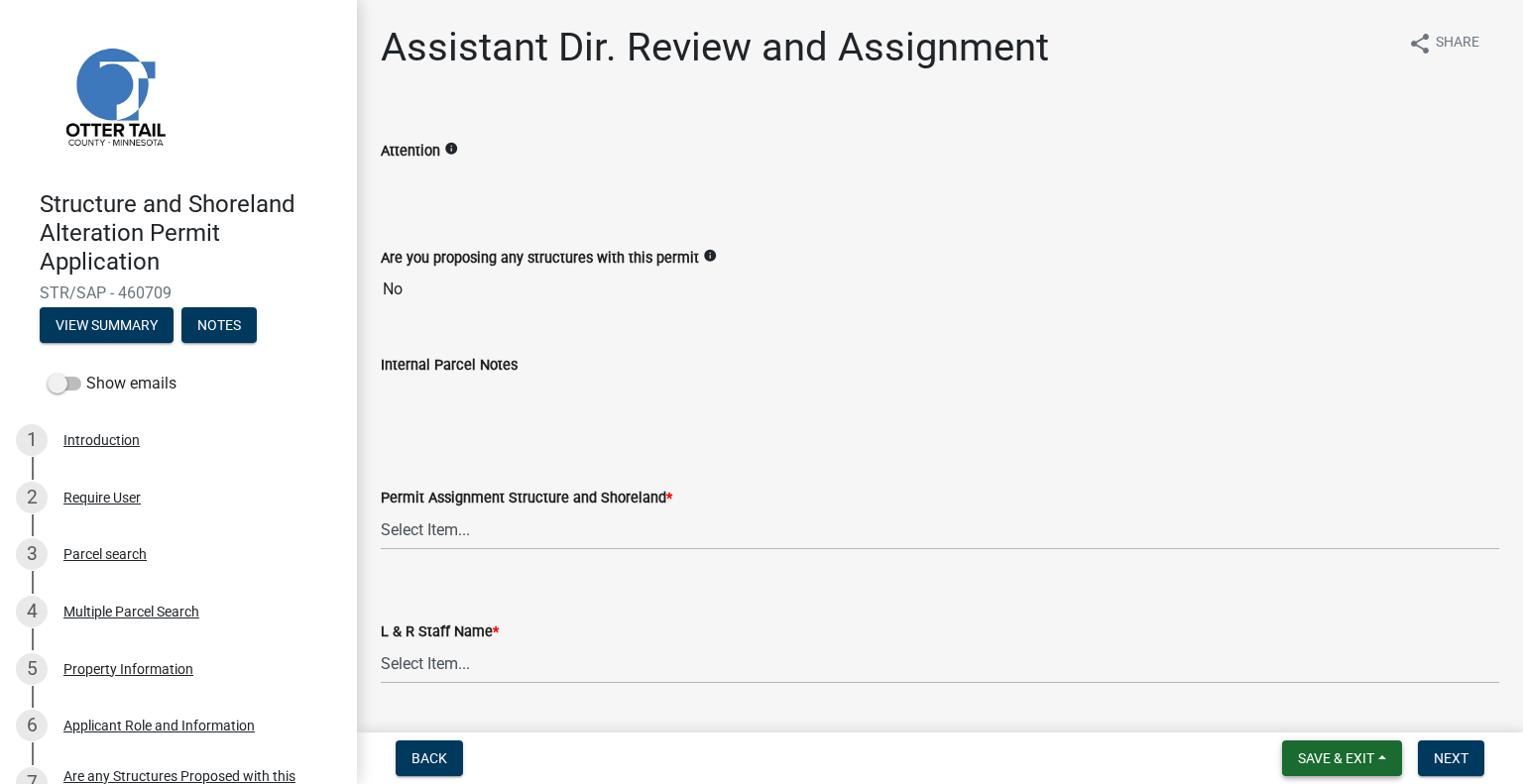 click on "Save & Exit" at bounding box center (1342, 758) 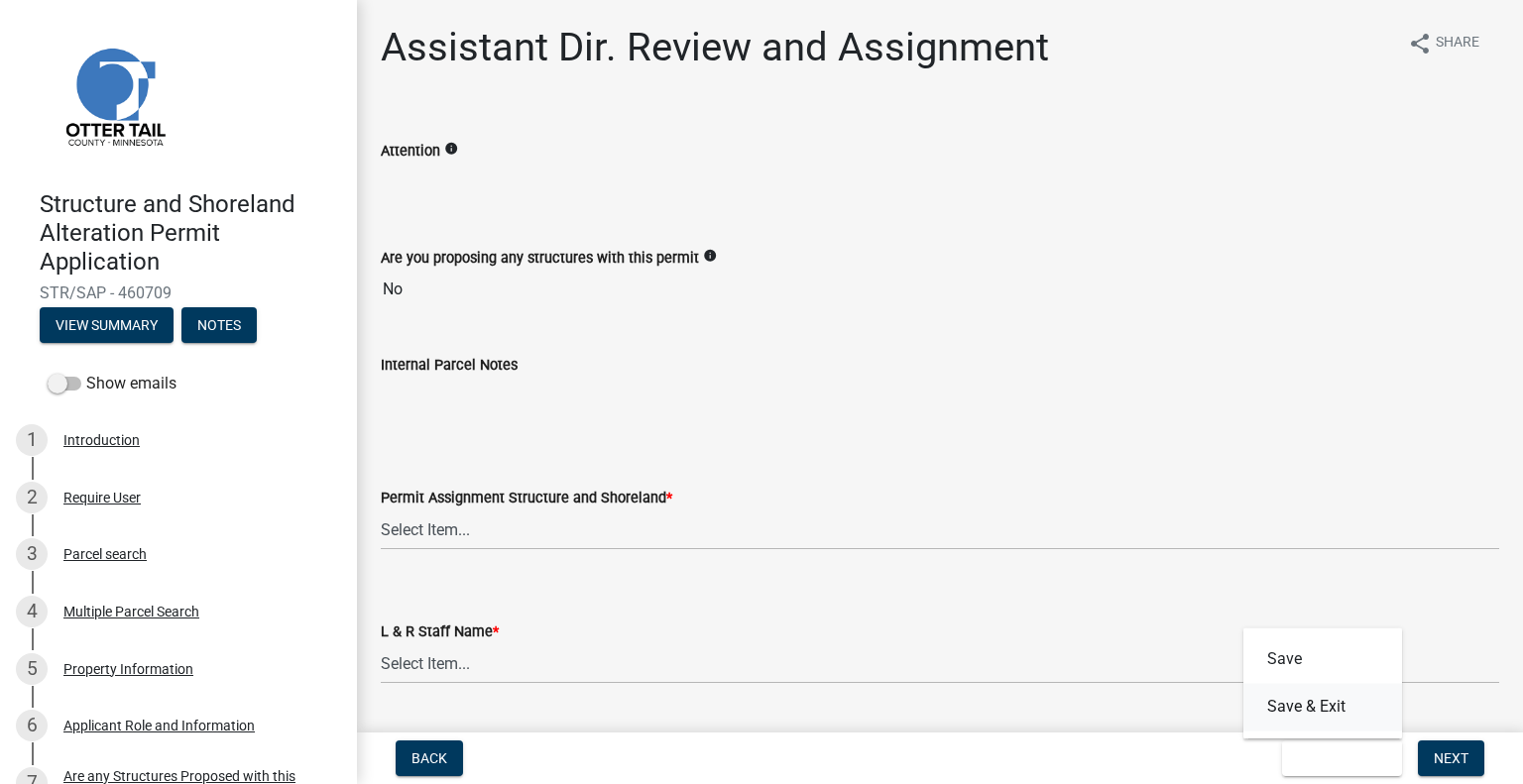 click on "Save & Exit" at bounding box center [1323, 707] 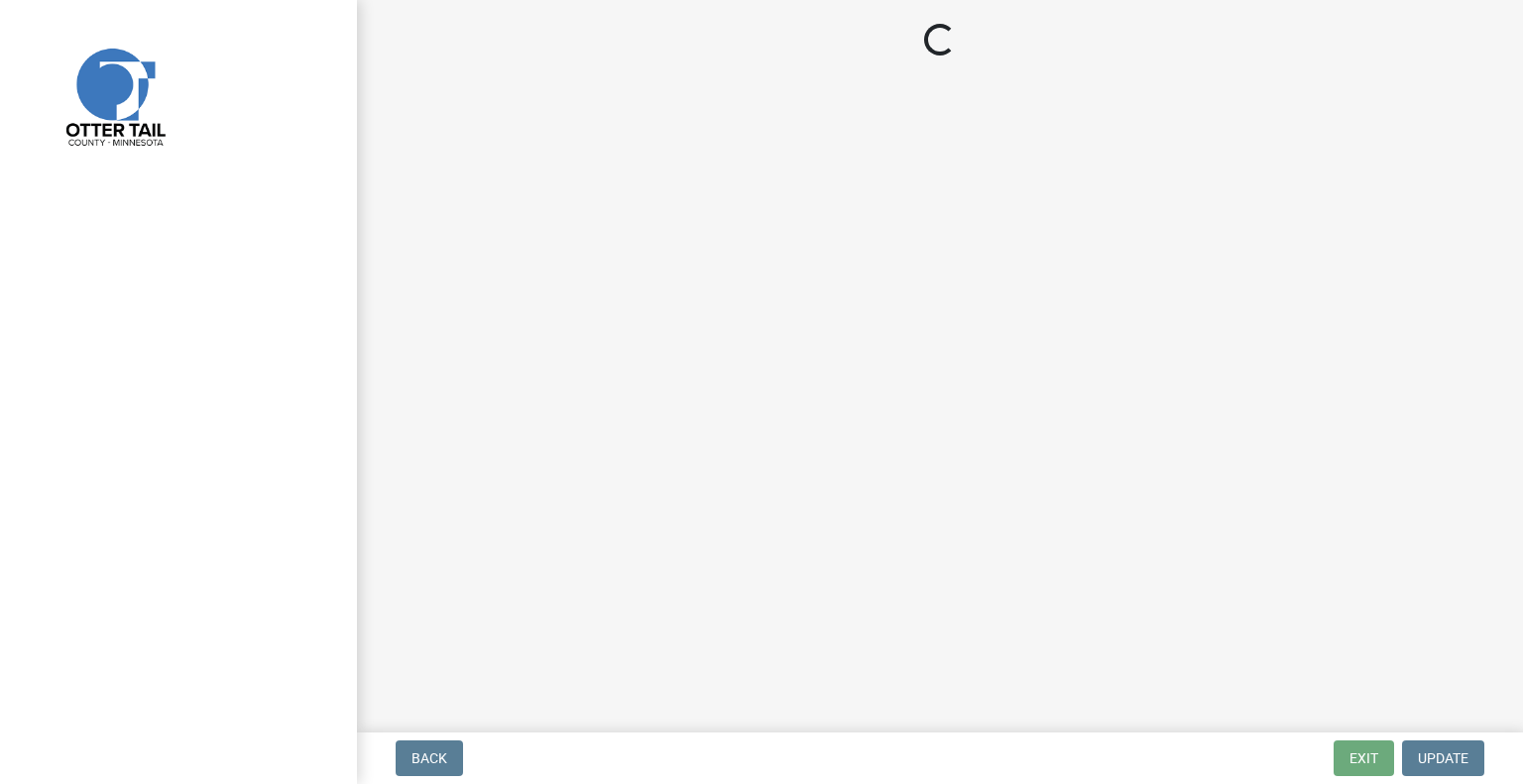 scroll, scrollTop: 0, scrollLeft: 0, axis: both 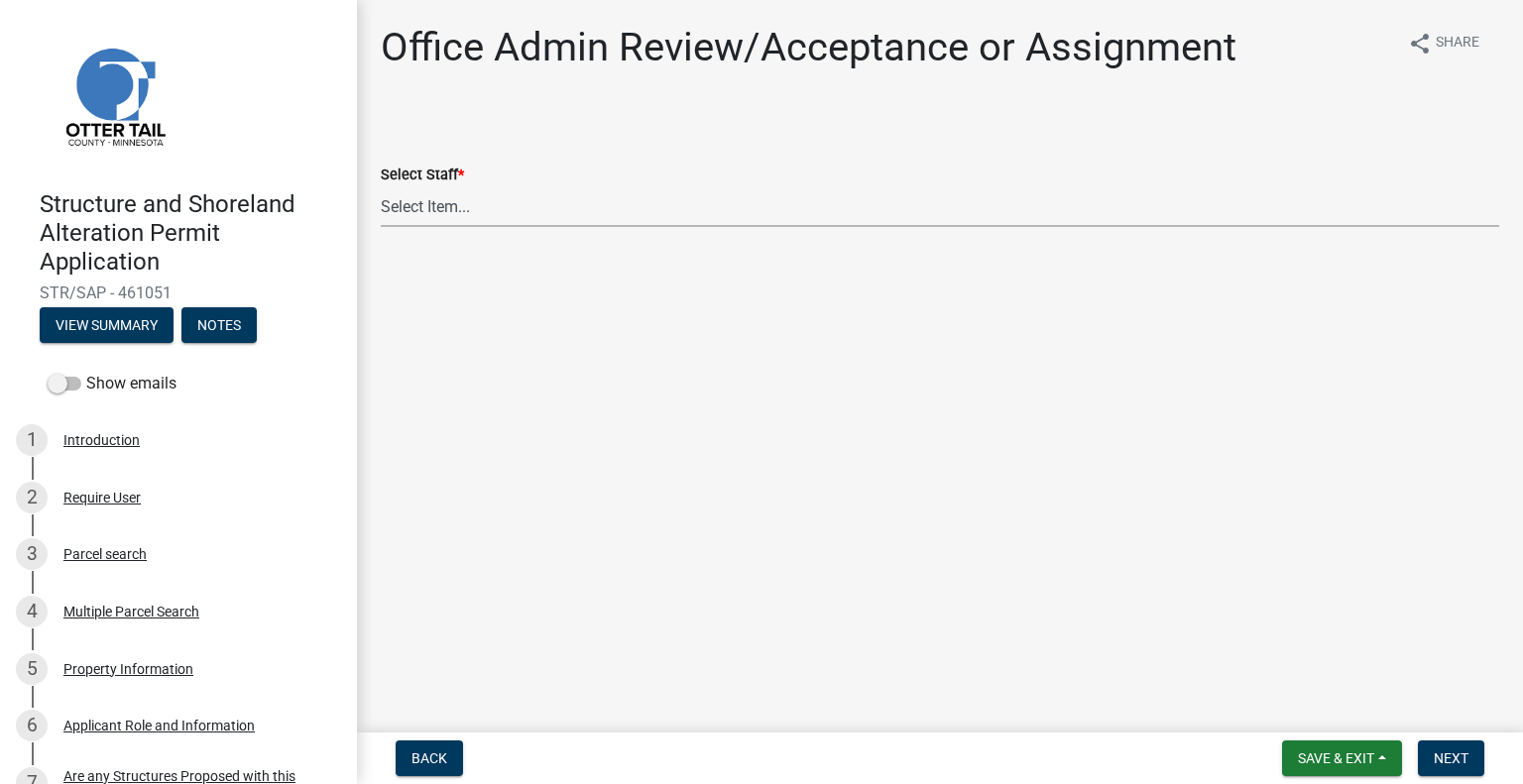 click on "Select Item...   [FIRST] [LAST] ([EMAIL])   [FIRST] [LAST] ([EMAIL])   [FIRST] [LAST] ([EMAIL])   [FIRST] [LAST] ([EMAIL])   [FIRST] [LAST] ([EMAIL])   [FIRST] [LAST] ([EMAIL])   [FIRST] [LAST] ([EMAIL])   [FIRST] [LAST] ([EMAIL])   [FIRST] [LAST] ([EMAIL])   [FIRST] [LAST] ([EMAIL])   [FIRST] [LAST] ([EMAIL])   [FIRST] [LAST] ([EMAIL])   [FIRST] [LAST] ([EMAIL])" at bounding box center [940, 206] 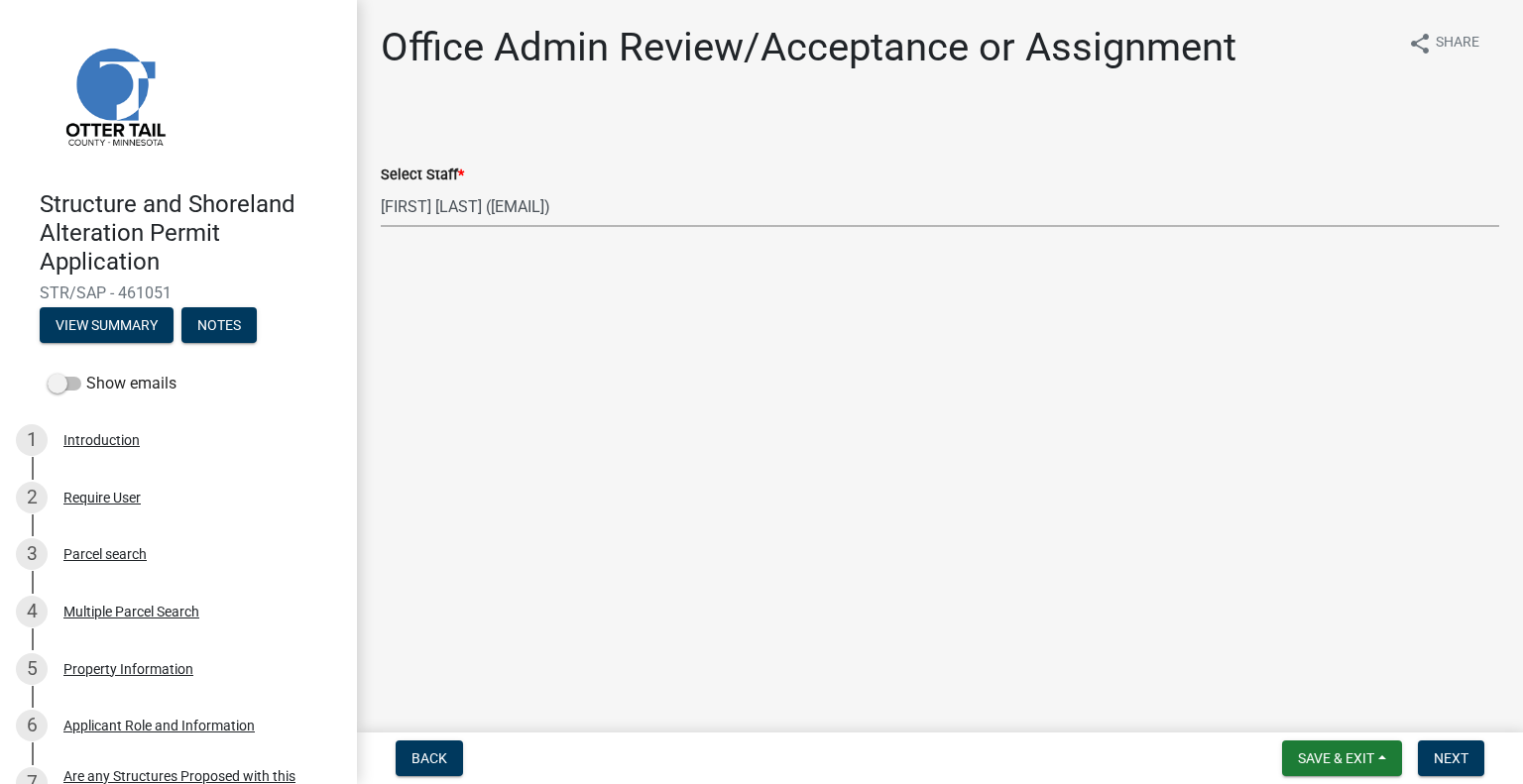 click on "Select Item...   [FIRST] [LAST] ([EMAIL])   [FIRST] [LAST] ([EMAIL])   [FIRST] [LAST] ([EMAIL])   [FIRST] [LAST] ([EMAIL])   [FIRST] [LAST] ([EMAIL])   [FIRST] [LAST] ([EMAIL])   [FIRST] [LAST] ([EMAIL])   [FIRST] [LAST] ([EMAIL])   [FIRST] [LAST] ([EMAIL])   [FIRST] [LAST] ([EMAIL])   [FIRST] [LAST] ([EMAIL])   [FIRST] [LAST] ([EMAIL])   [FIRST] [LAST] ([EMAIL])" at bounding box center [940, 206] 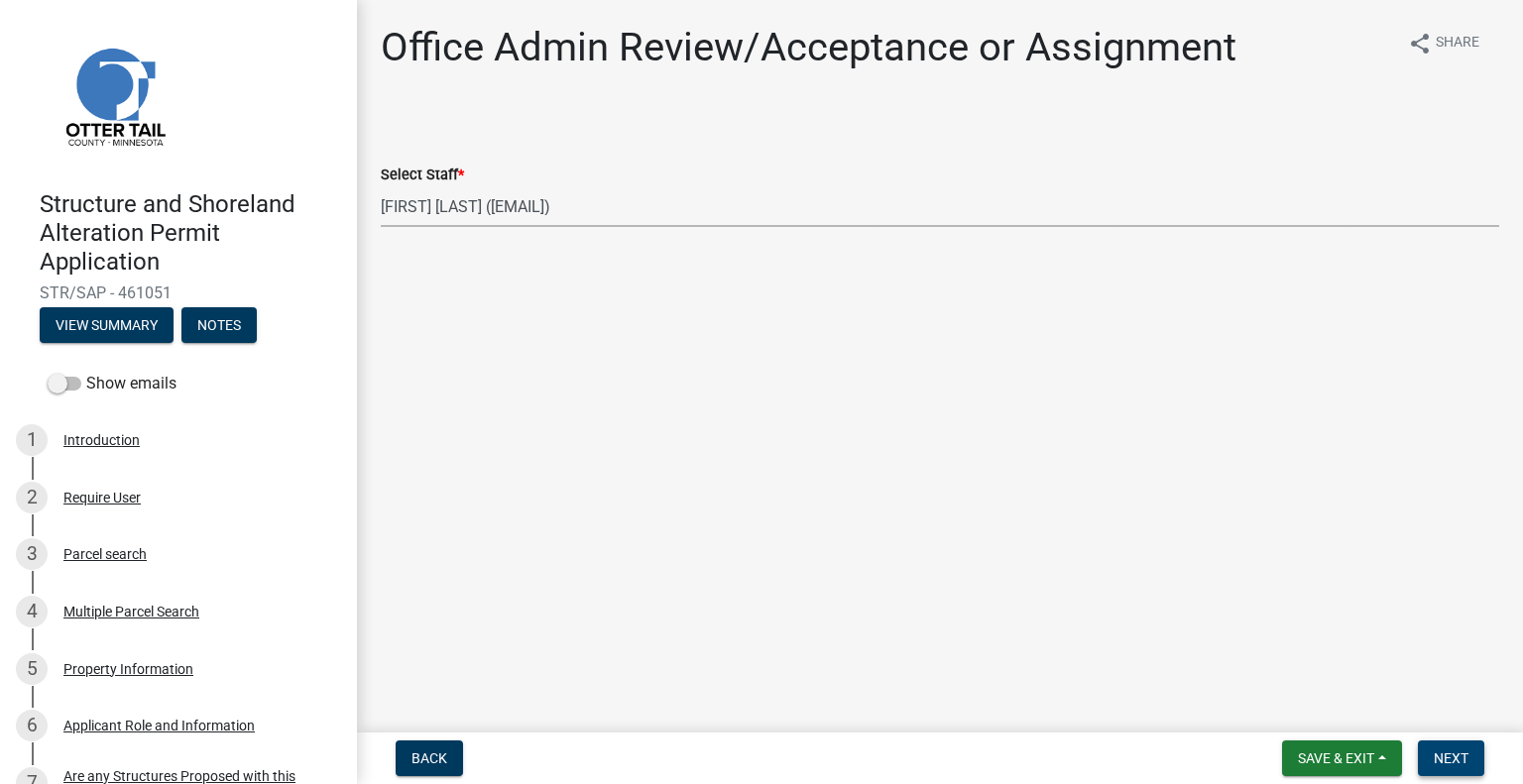 click on "Next" at bounding box center [1451, 758] 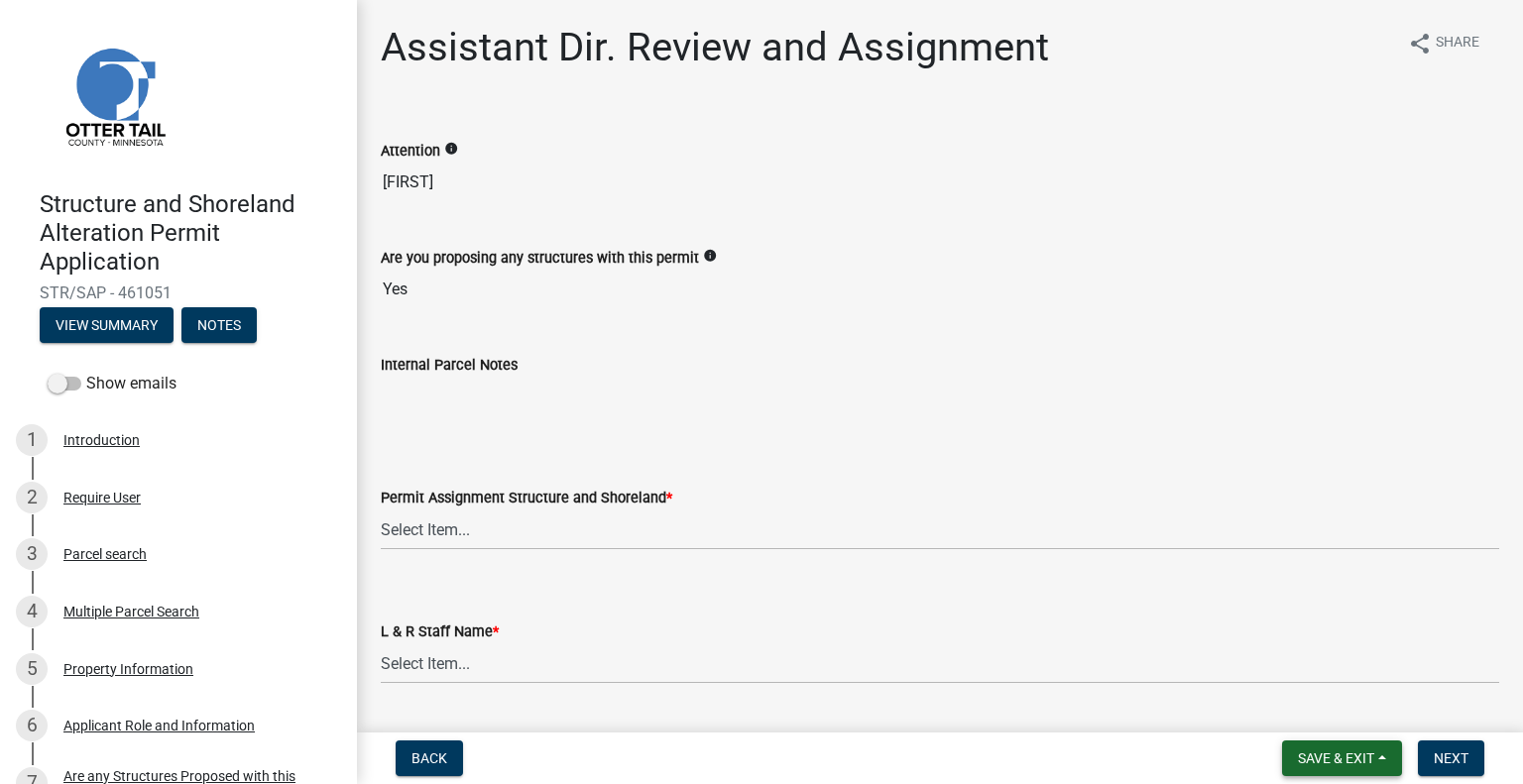 click on "Save & Exit" at bounding box center (1336, 758) 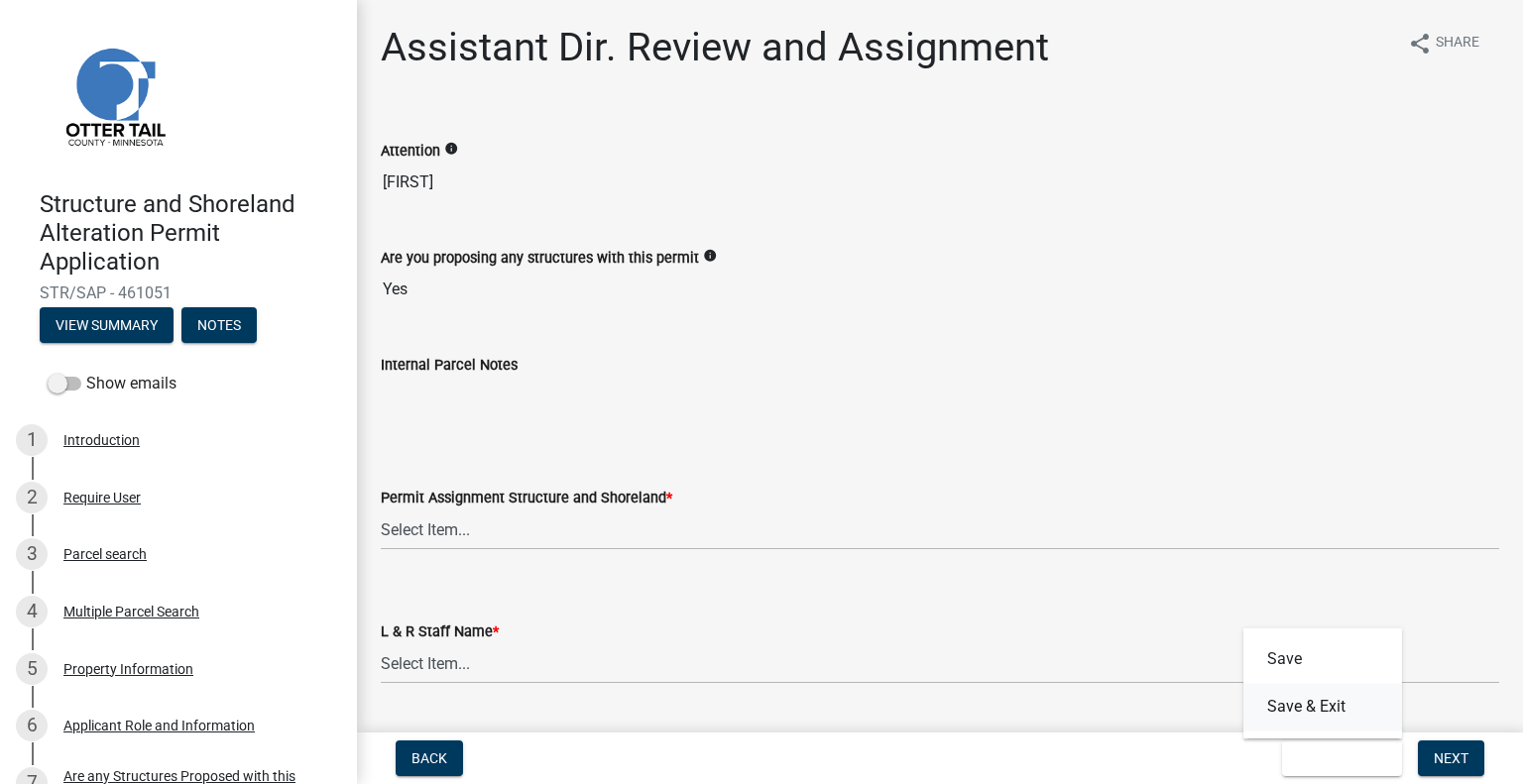click on "Save & Exit" at bounding box center (1323, 707) 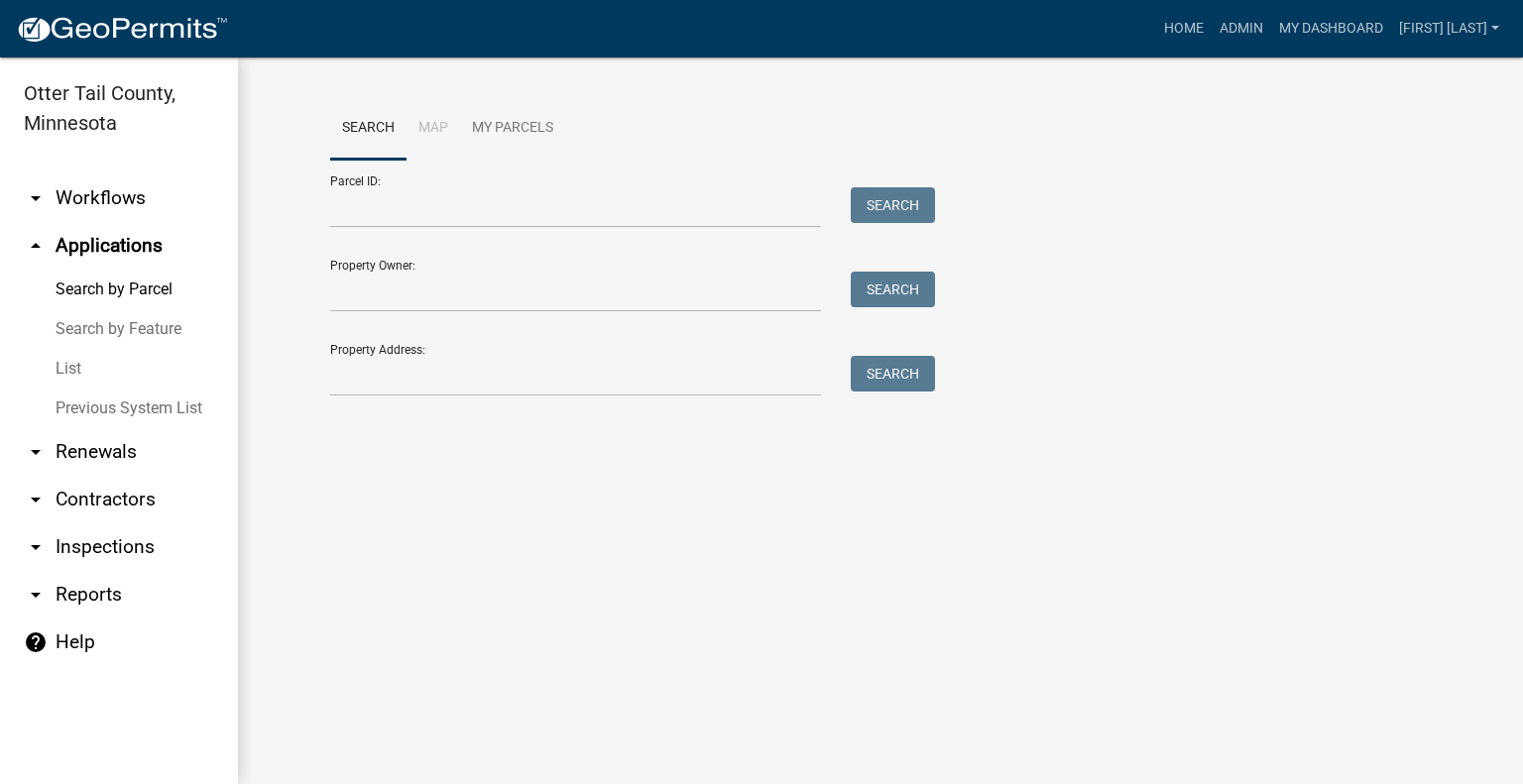 scroll, scrollTop: 0, scrollLeft: 0, axis: both 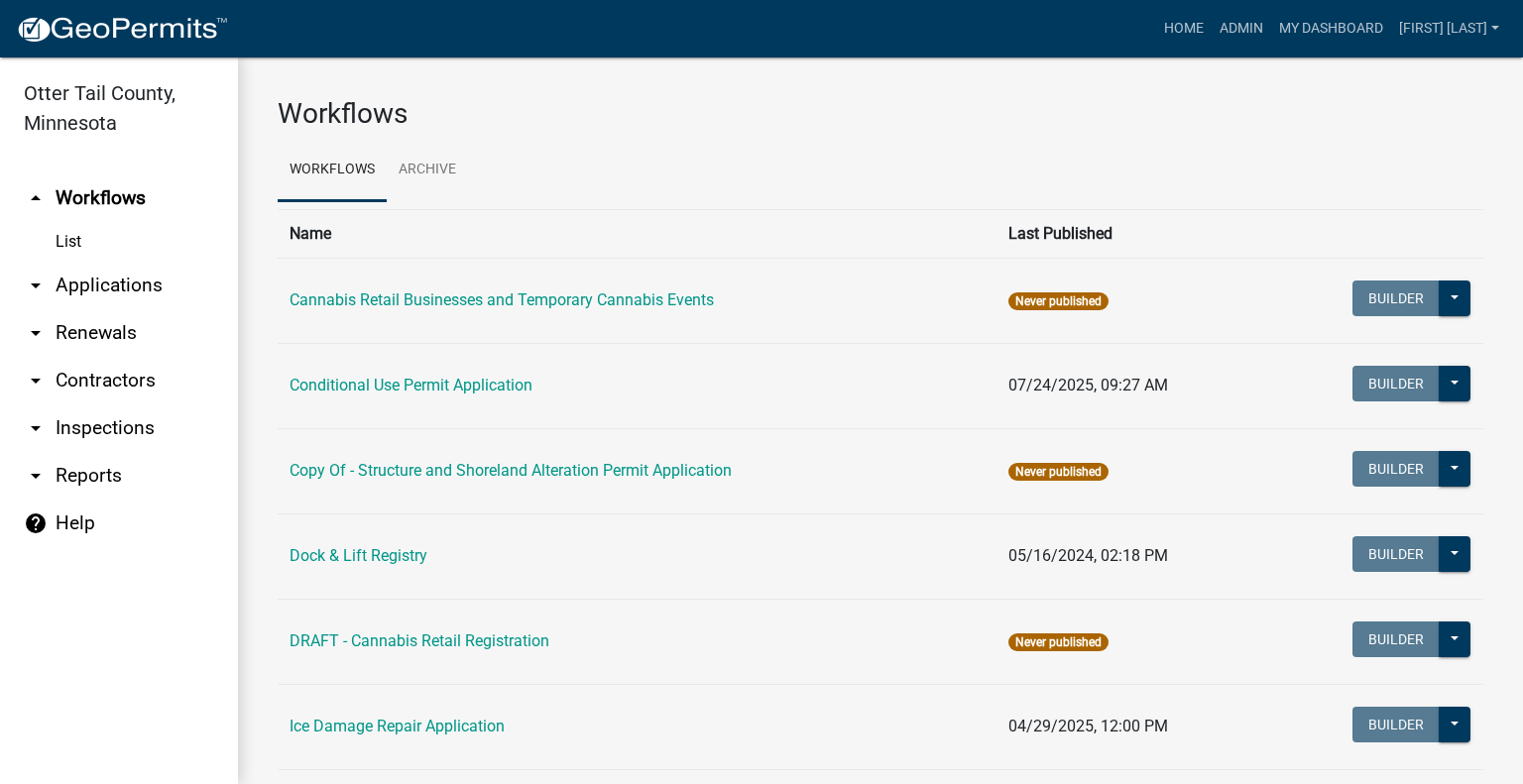 click on "arrow_drop_down   Applications" at bounding box center [119, 285] 